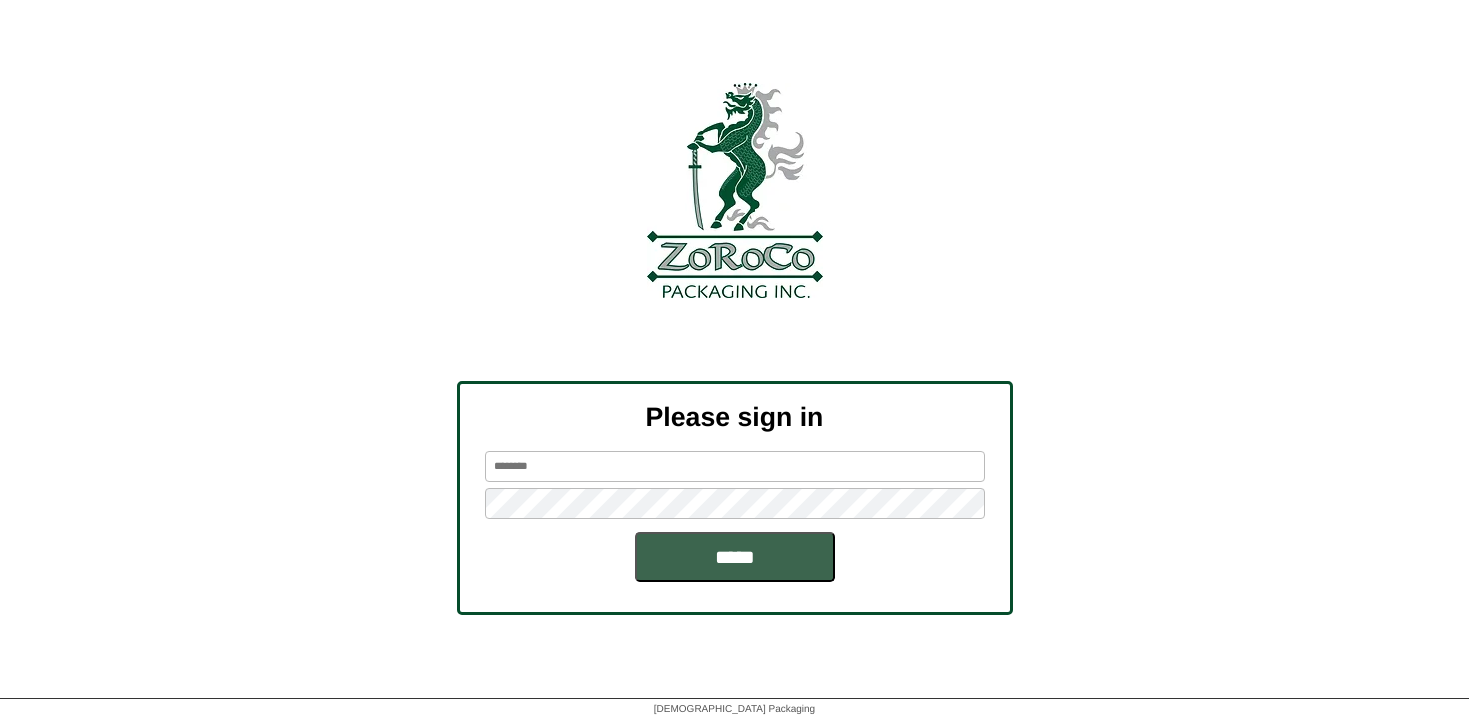 scroll, scrollTop: 0, scrollLeft: 0, axis: both 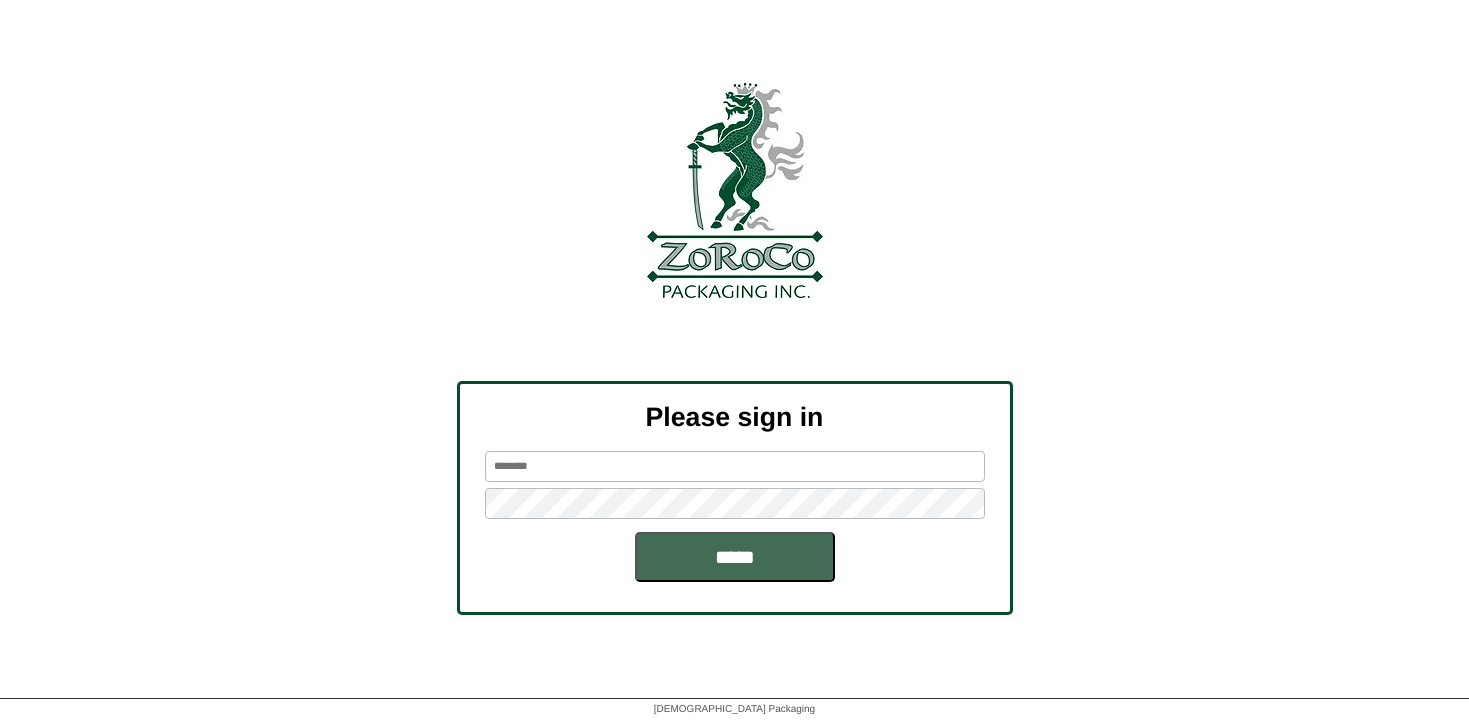 type on "********" 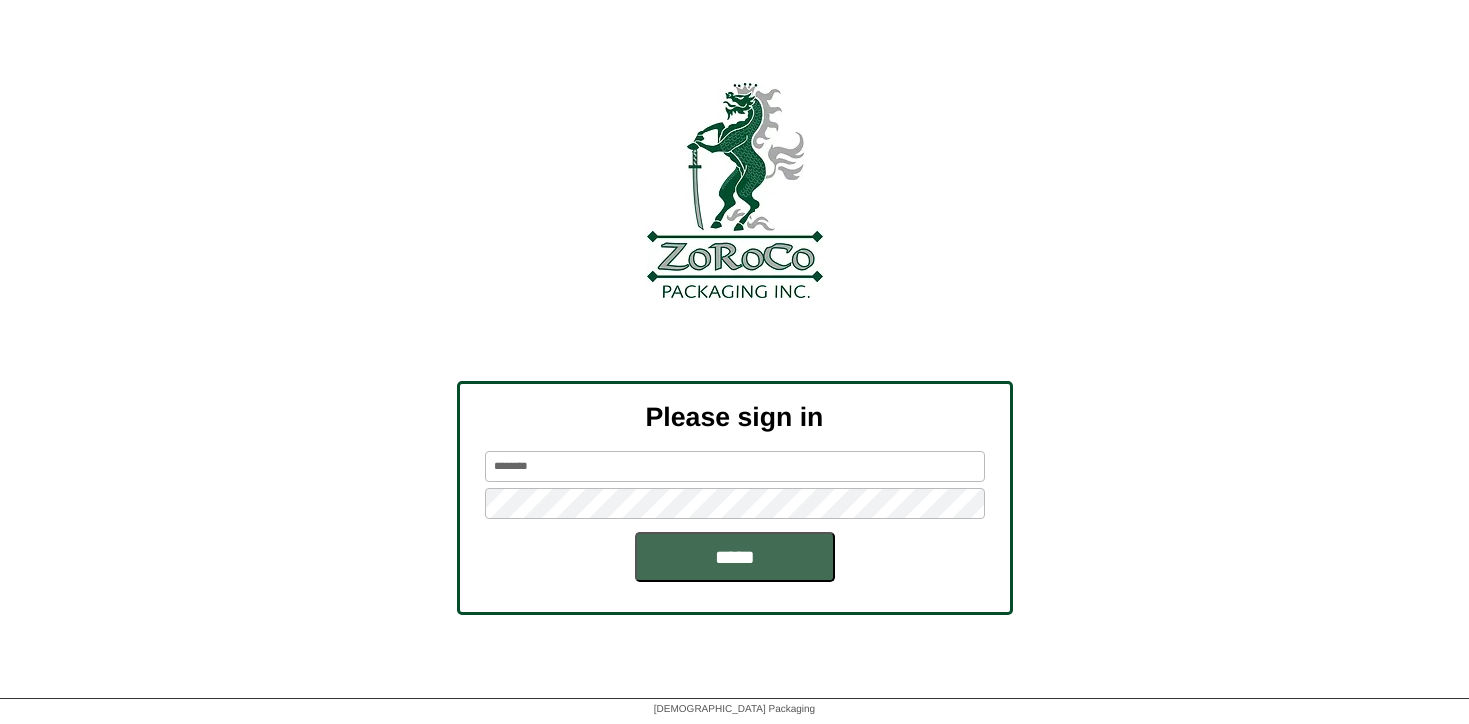 click on "*****" at bounding box center [735, 557] 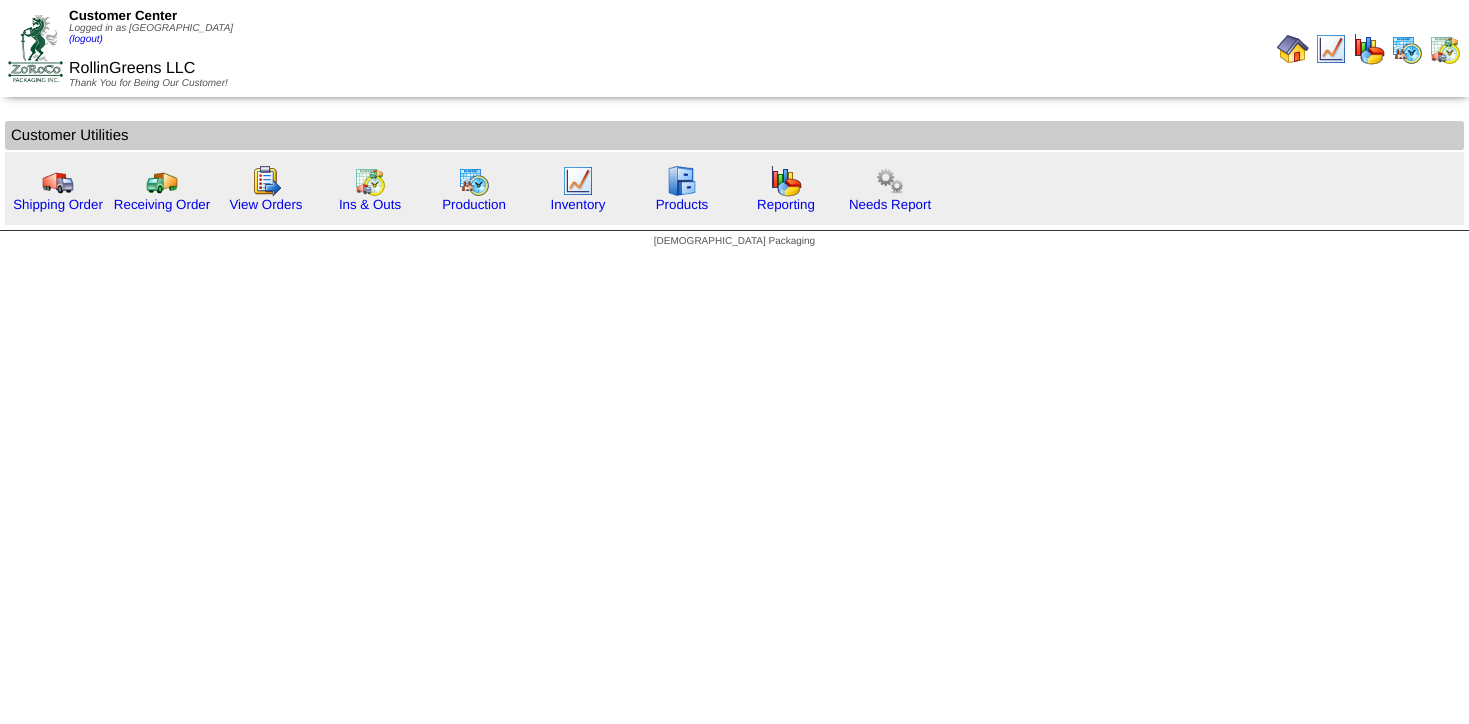 scroll, scrollTop: 0, scrollLeft: 0, axis: both 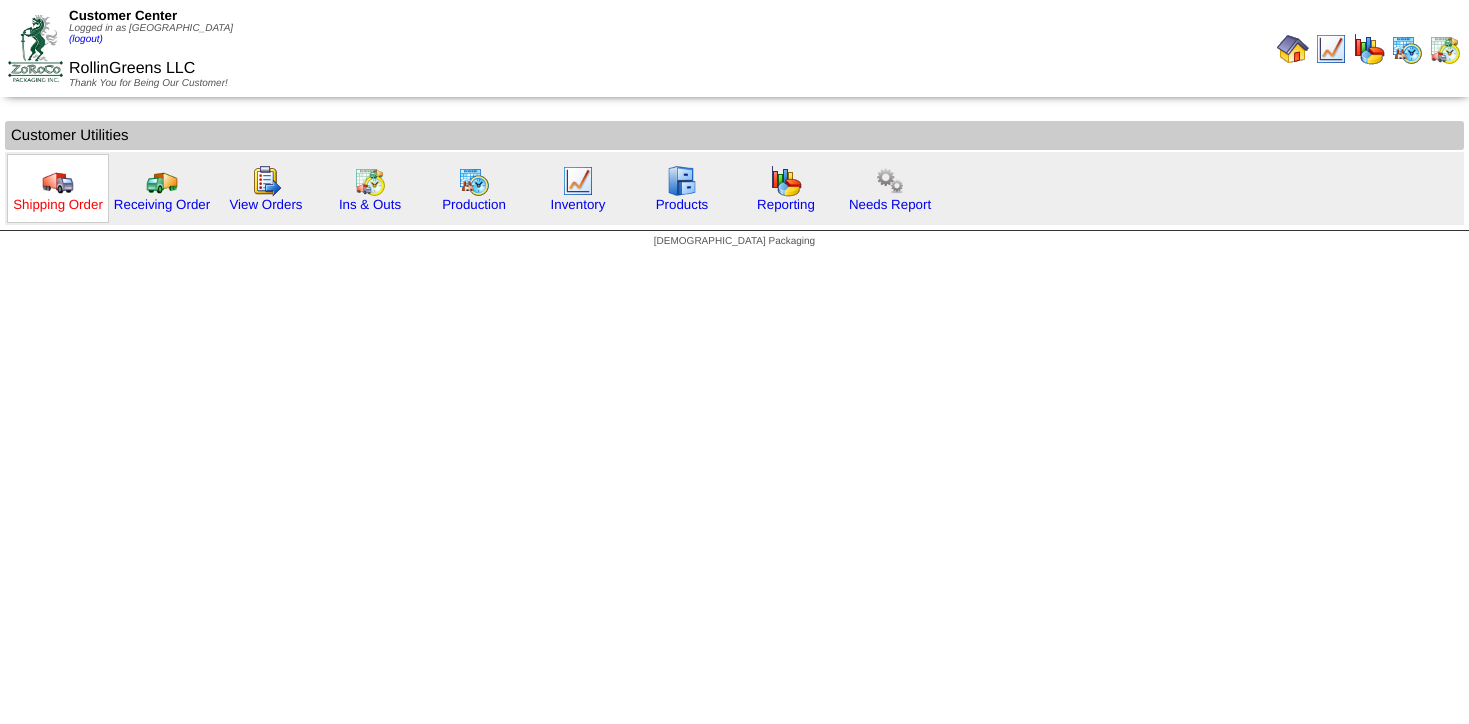 click on "Shipping Order" at bounding box center [58, 204] 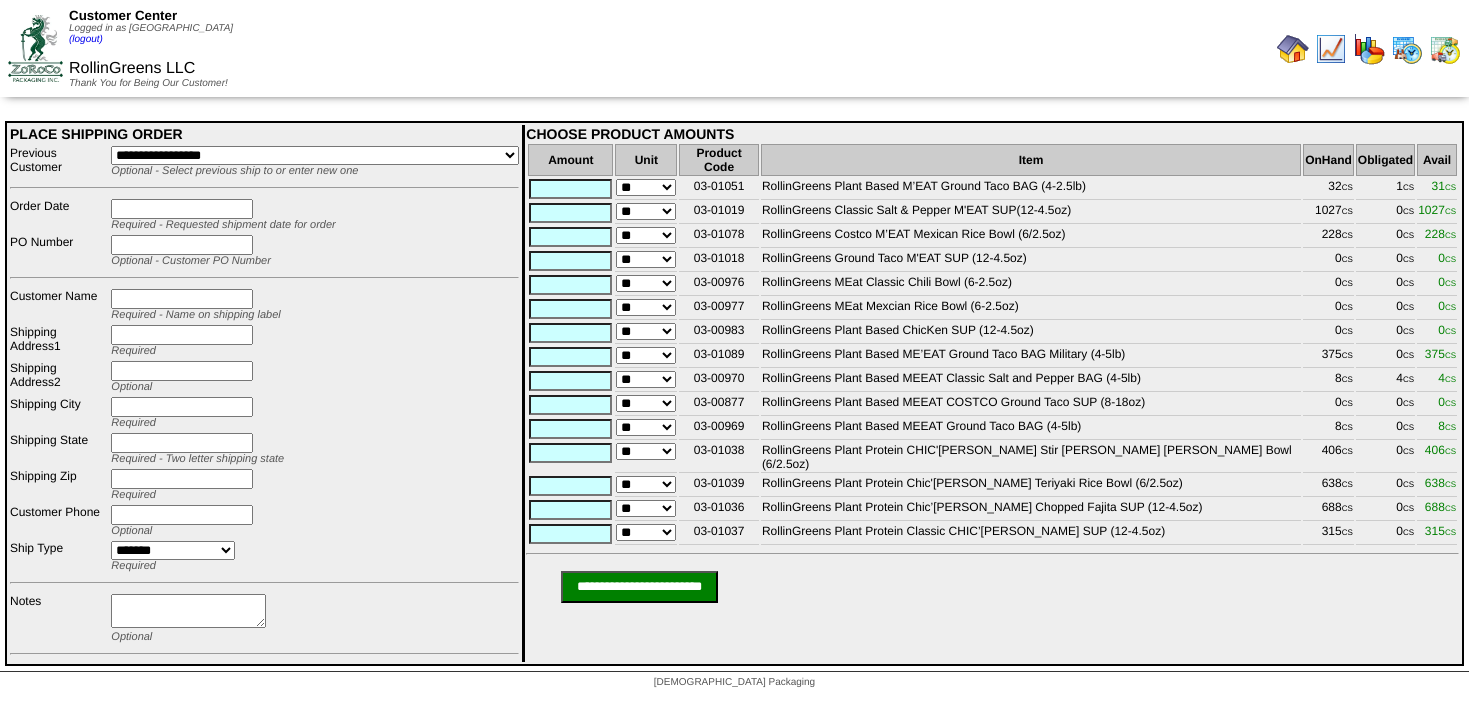 scroll, scrollTop: 0, scrollLeft: 0, axis: both 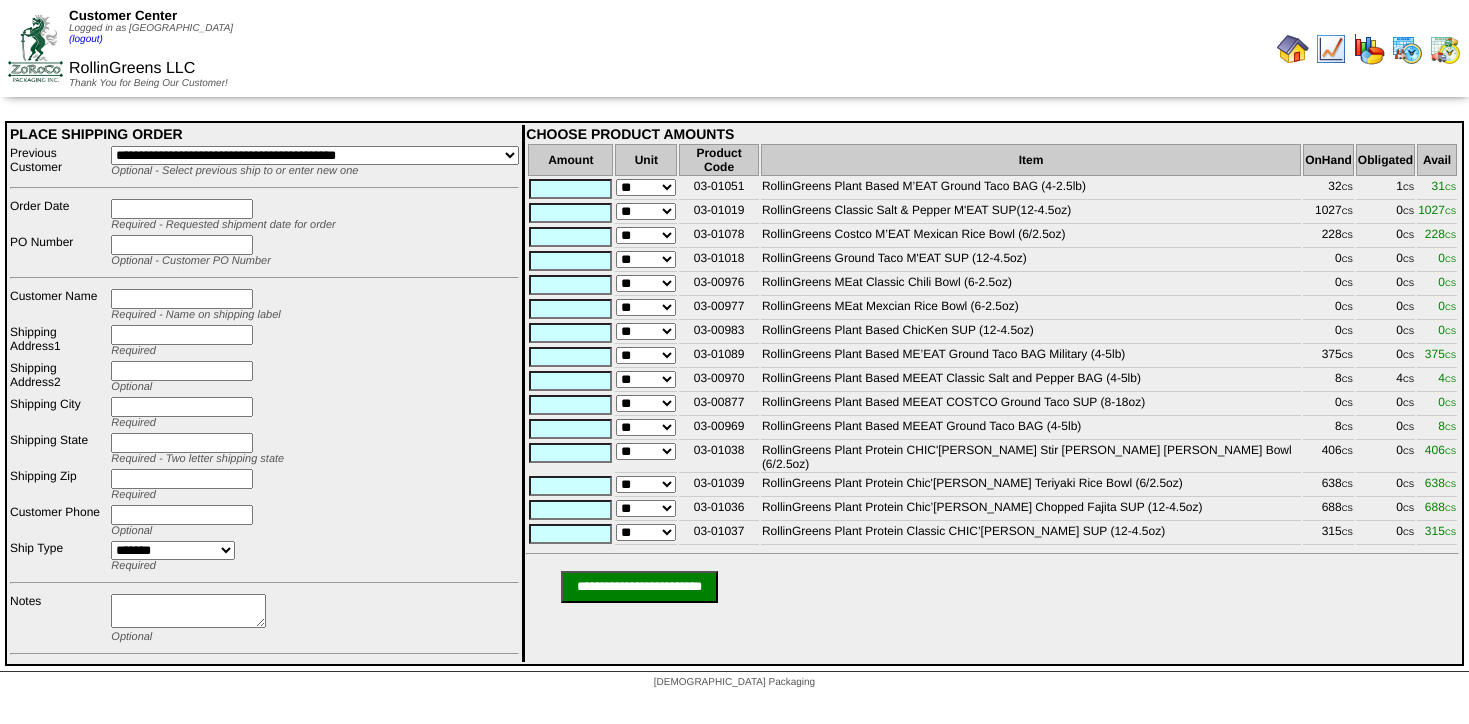 type on "**********" 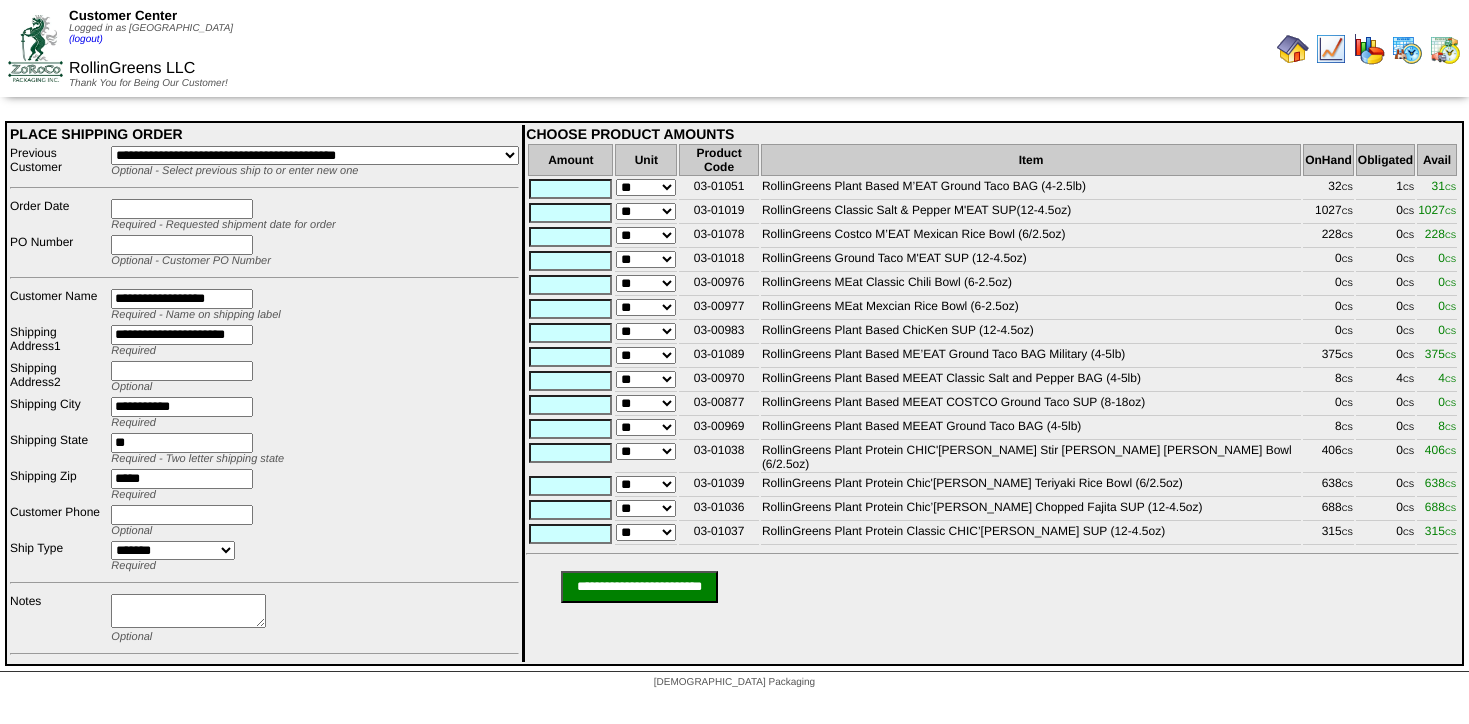 click on "Required" at bounding box center (133, 566) 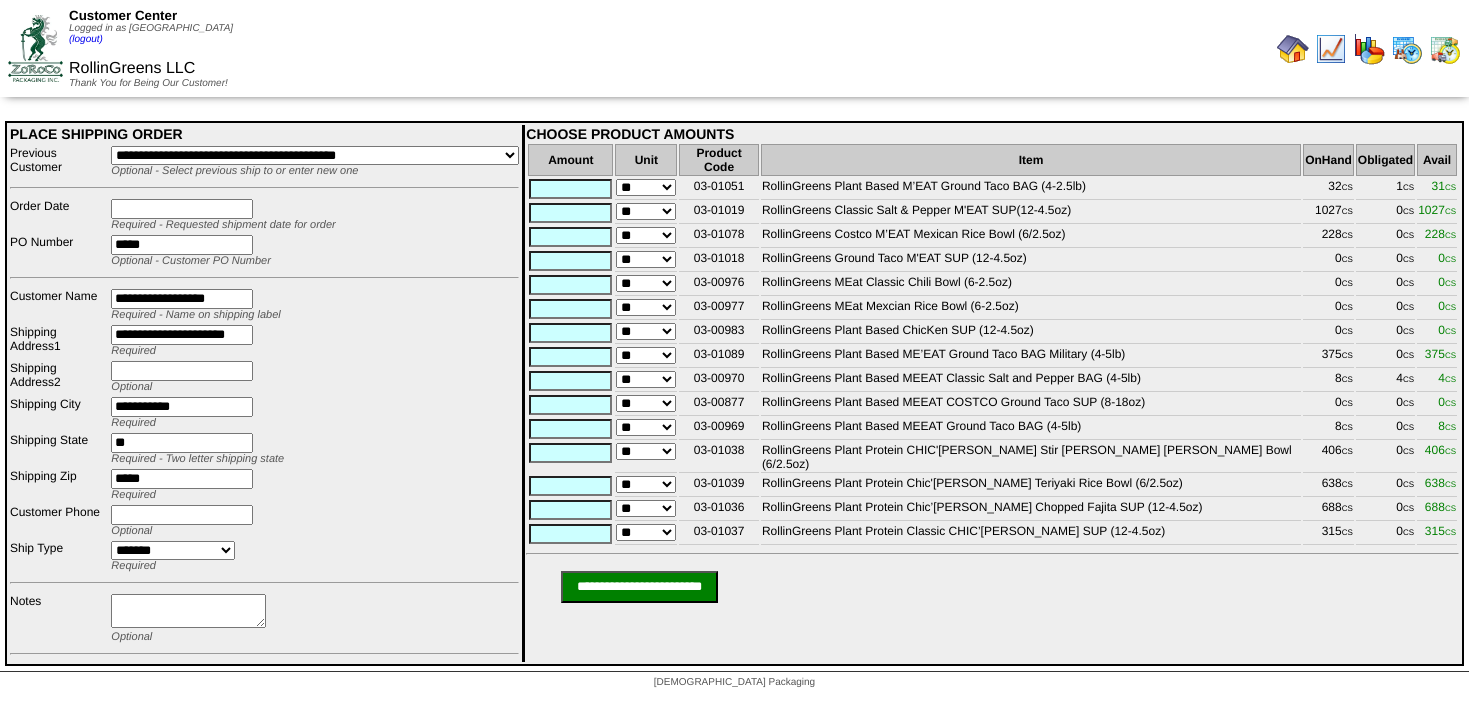 type on "*****" 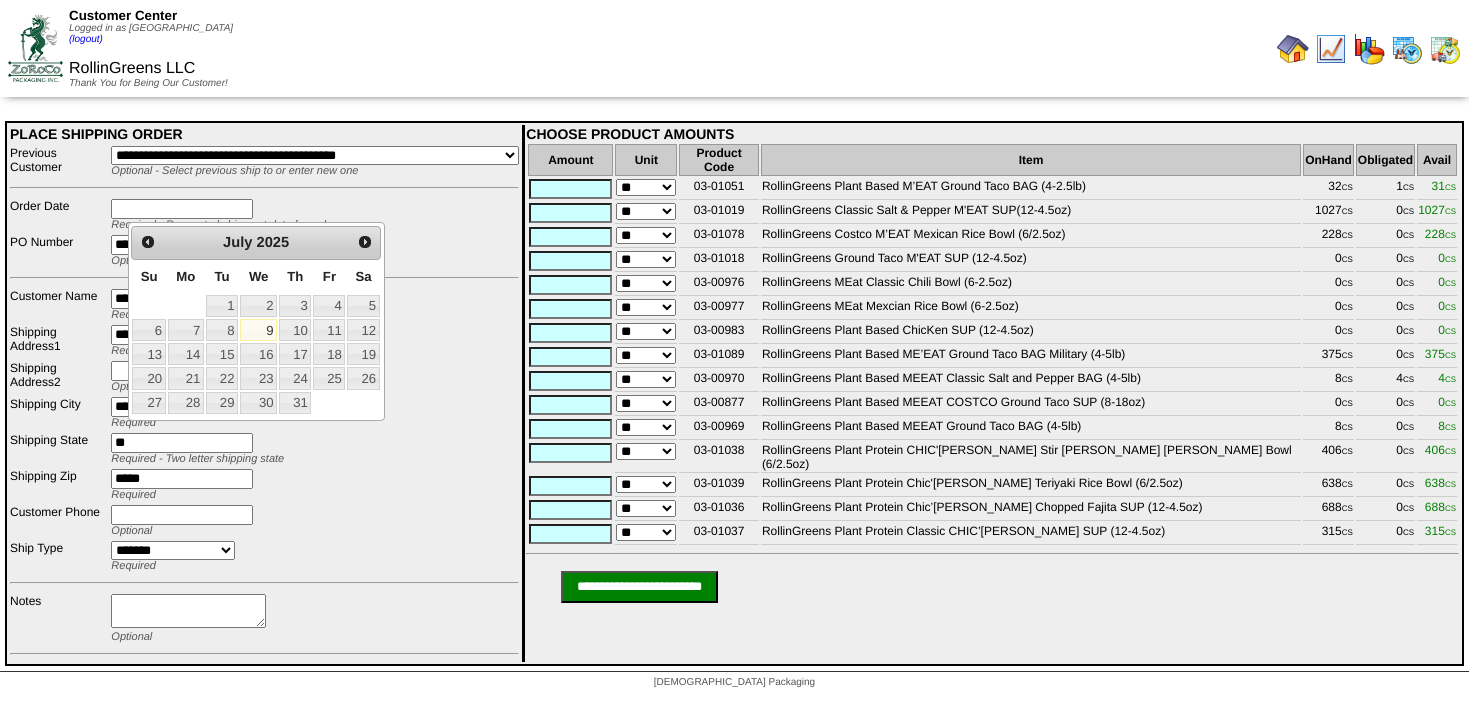 click on "Sa" at bounding box center [363, 276] 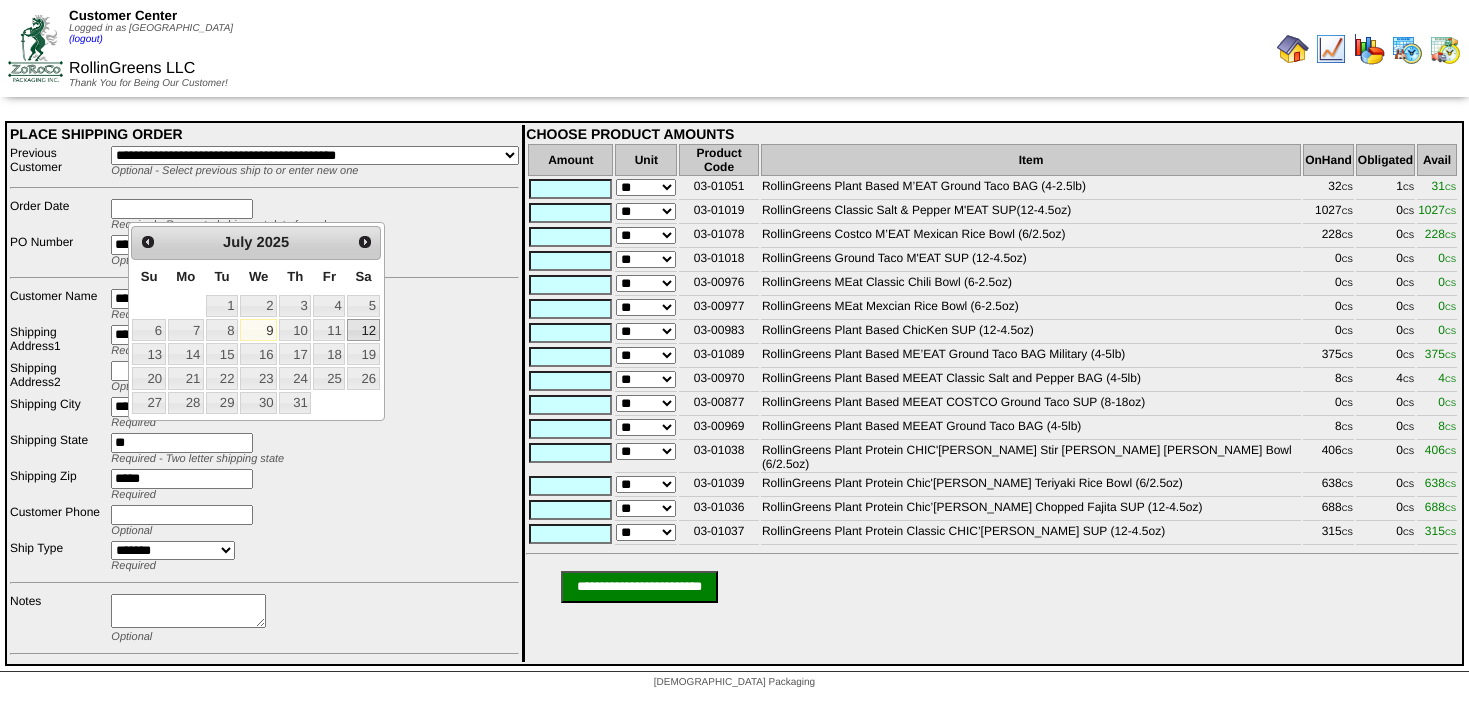 click on "12" at bounding box center (363, 330) 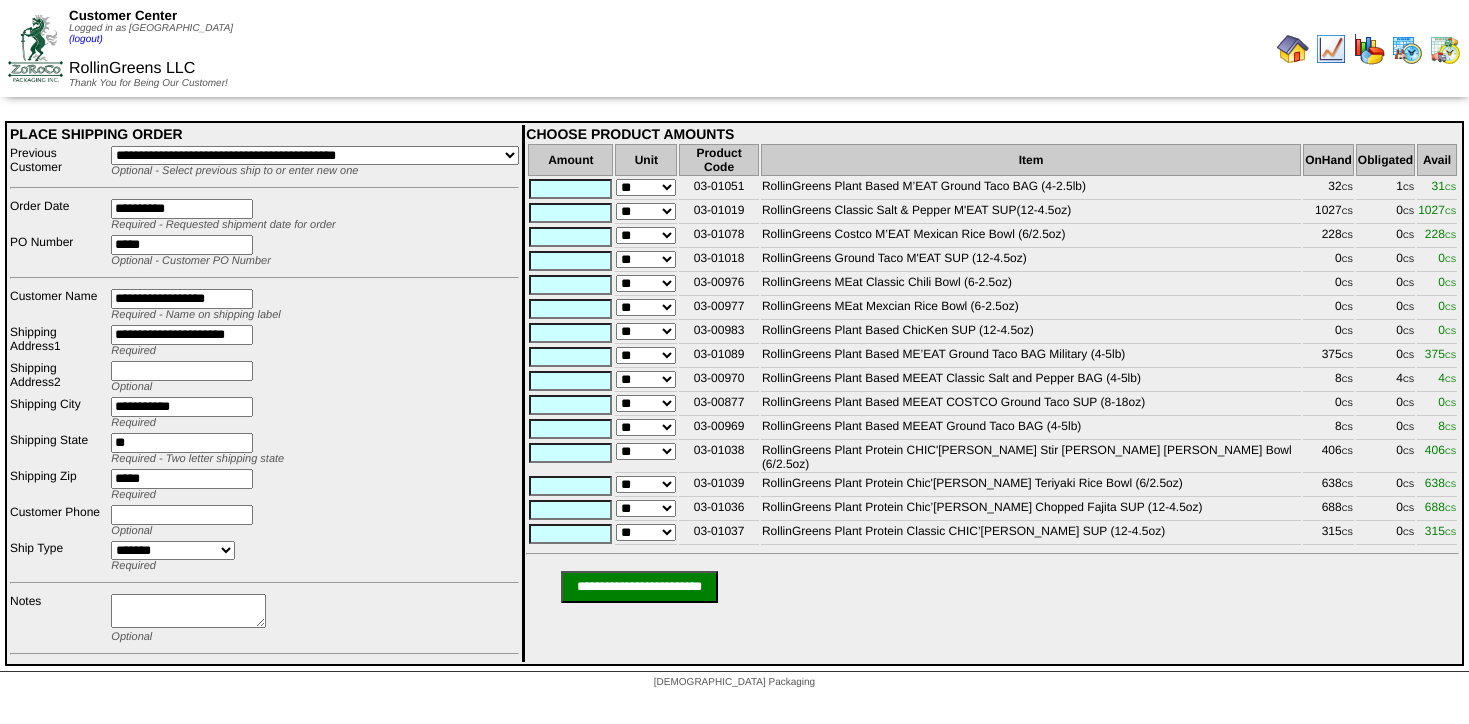 click on "**********" at bounding box center [315, 305] 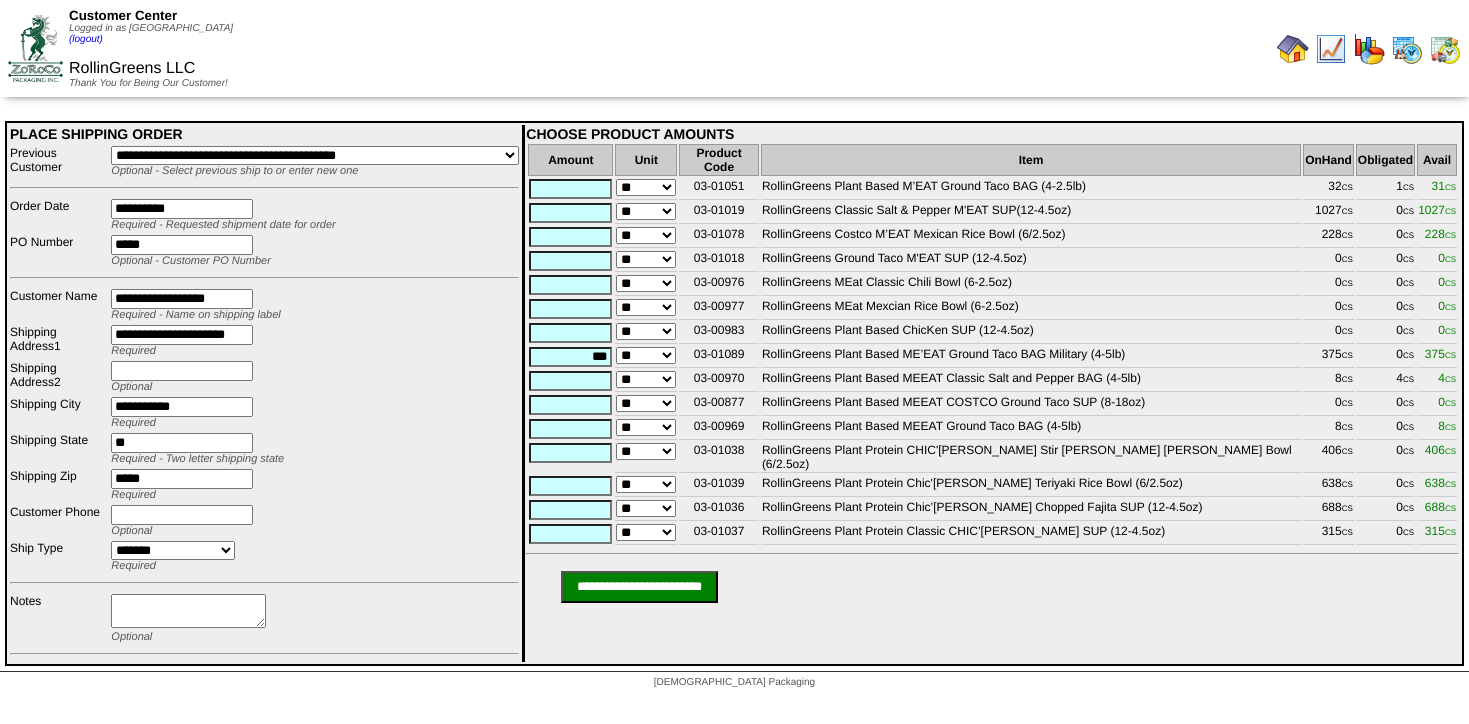 type on "***" 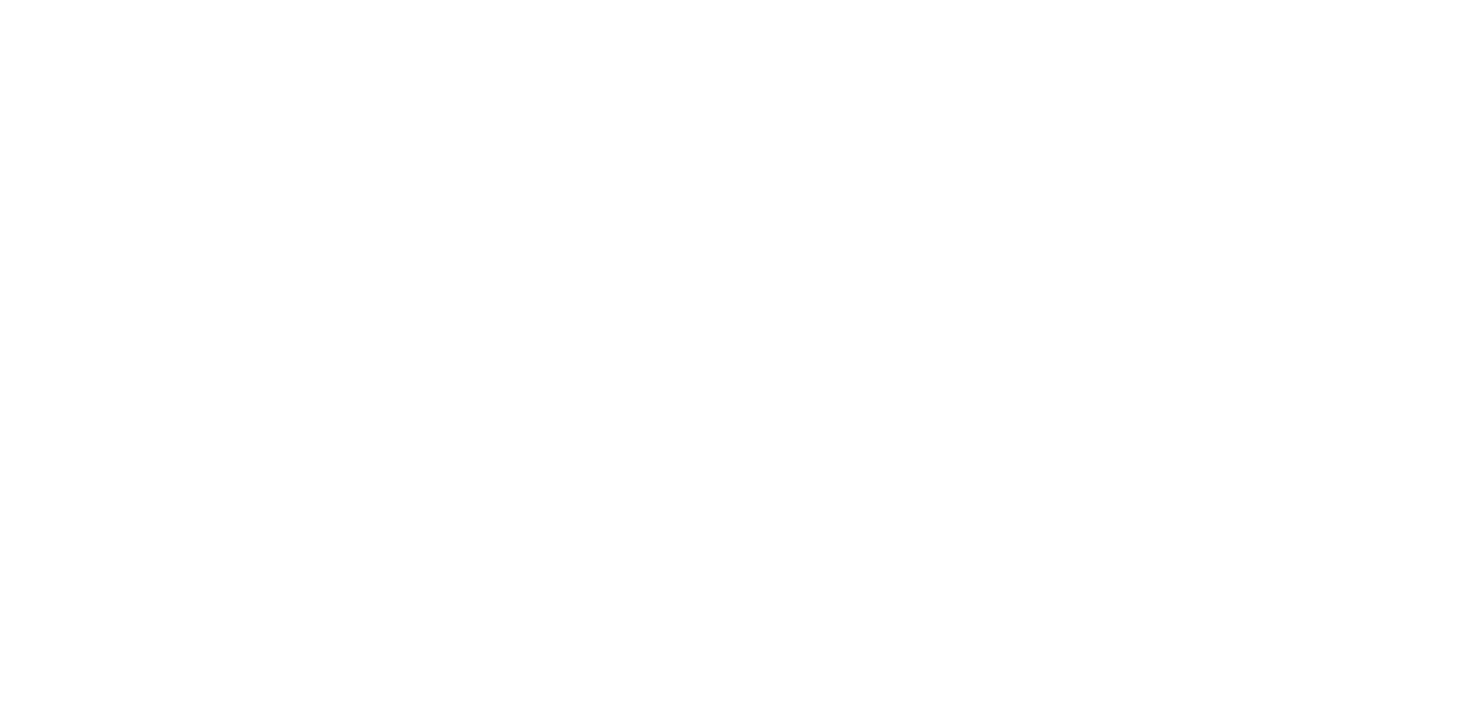scroll, scrollTop: 0, scrollLeft: 0, axis: both 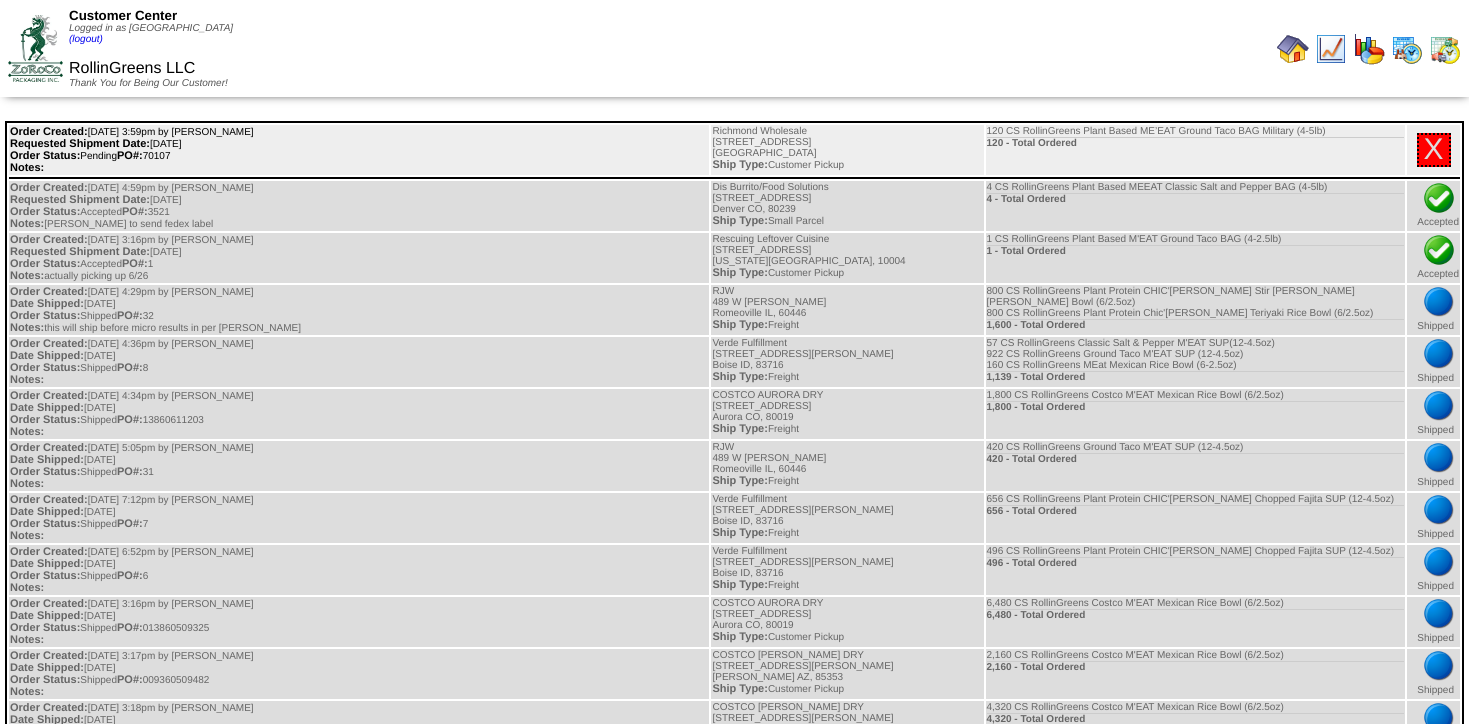 click on "Order Created:
07/09/2025 at 3:59pm
by Ngarland
Requested Shipment Date:
07/12/2025
Order Status:  Pending
PO#:  70107
Notes:" at bounding box center [359, 150] 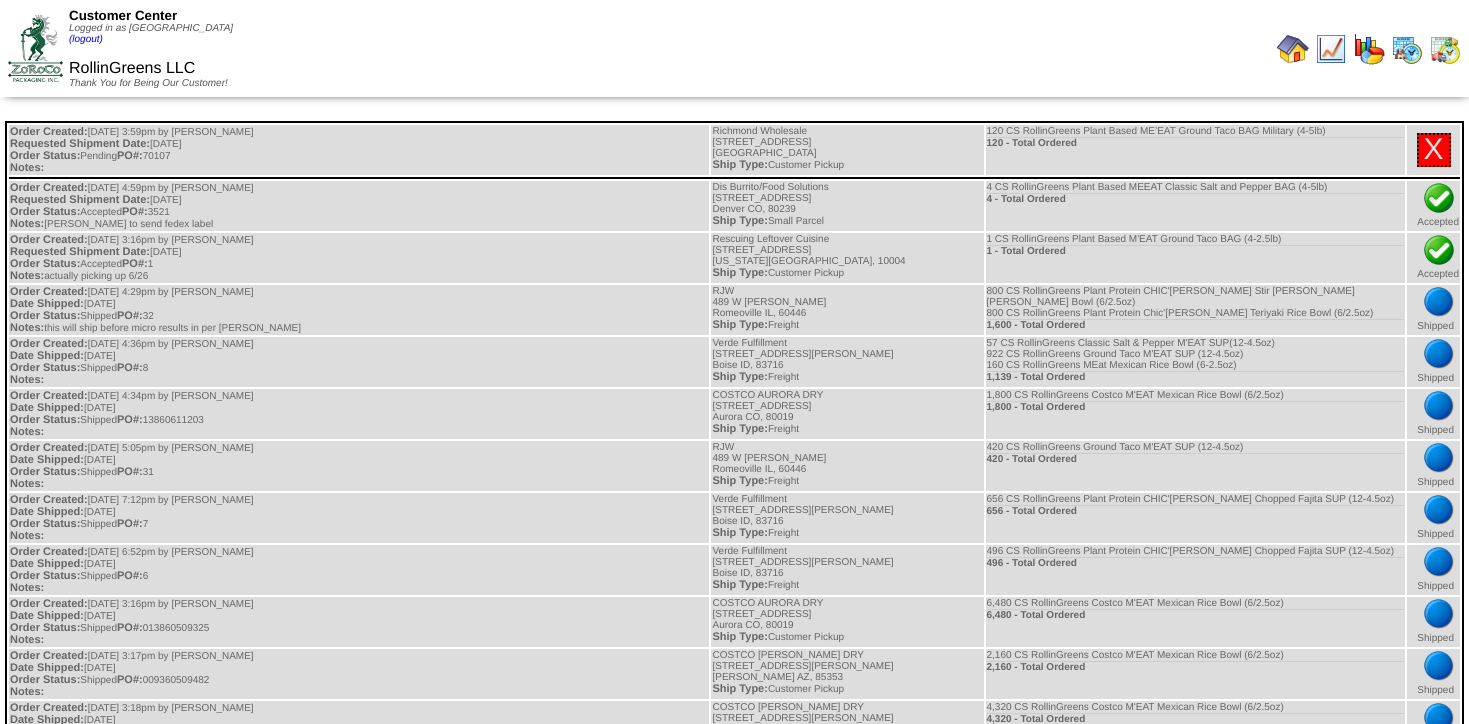 copy on "70107" 